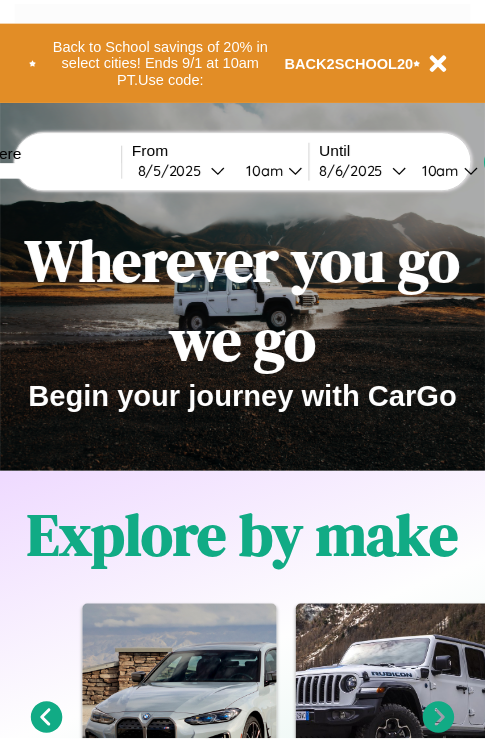 scroll, scrollTop: 0, scrollLeft: 0, axis: both 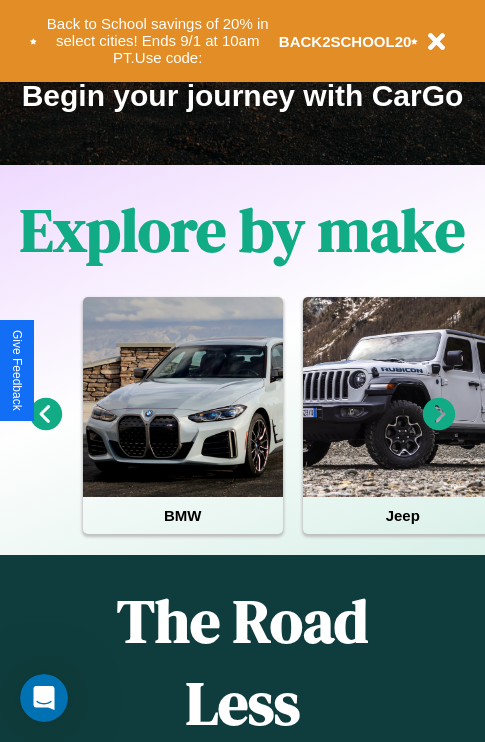 click 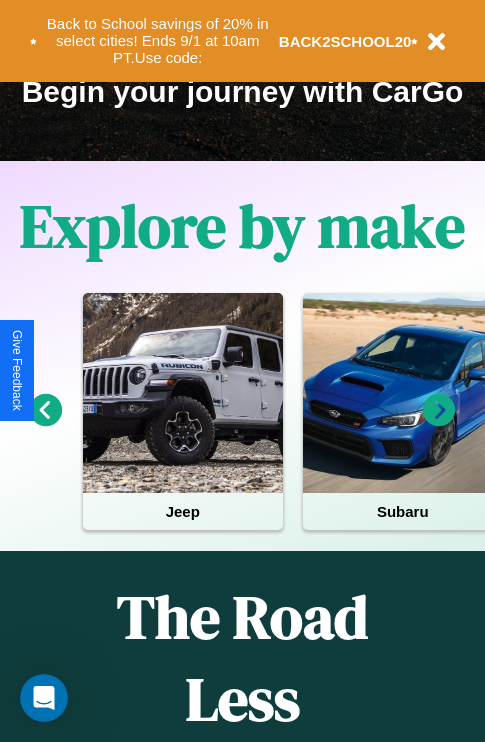 scroll, scrollTop: 308, scrollLeft: 0, axis: vertical 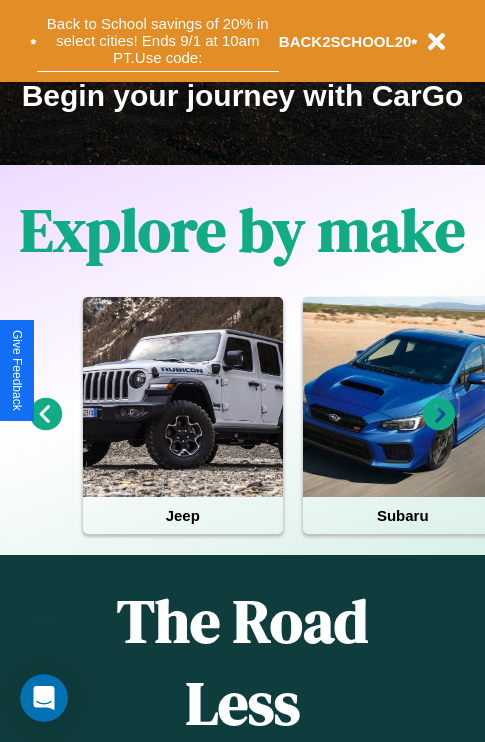 click on "Back to School savings of 20% in select cities! Ends 9/1 at 10am PT.  Use code:" at bounding box center (158, 41) 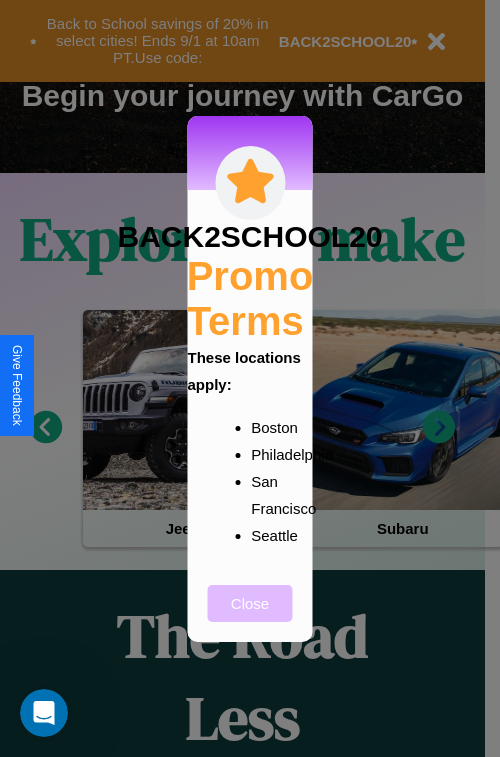click on "Close" at bounding box center [250, 603] 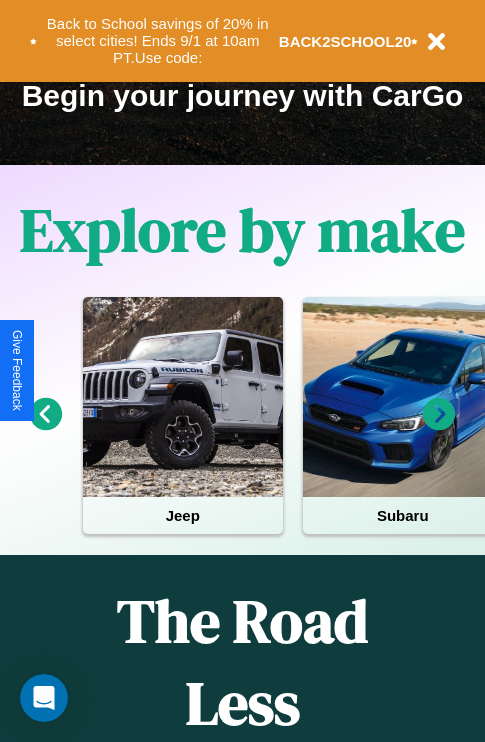click 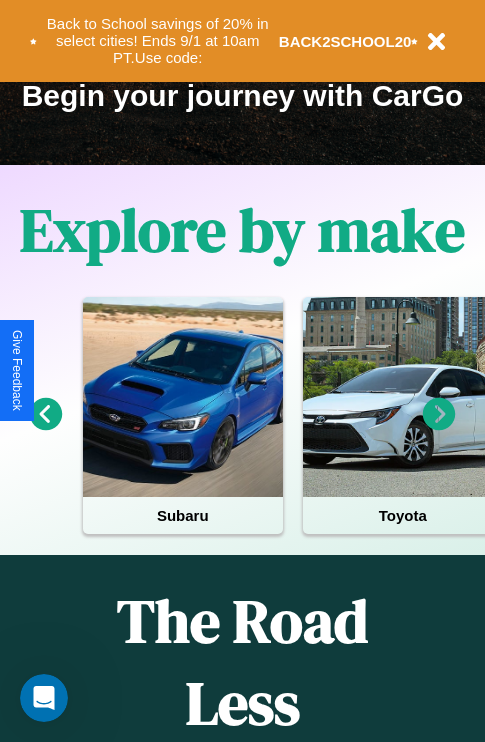 click 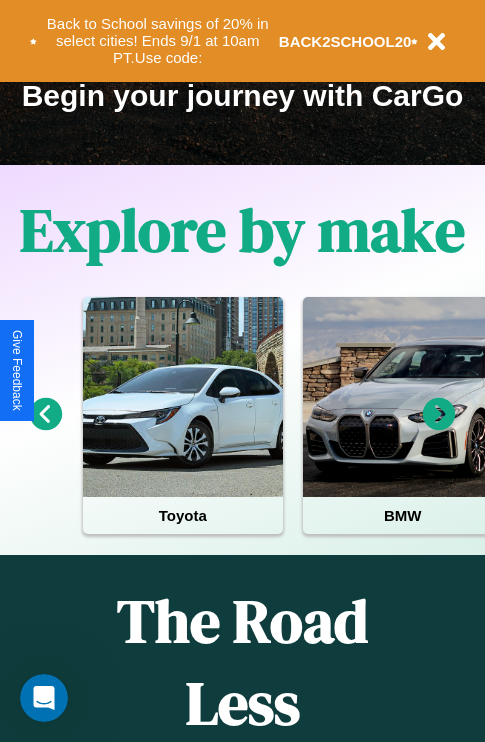 click 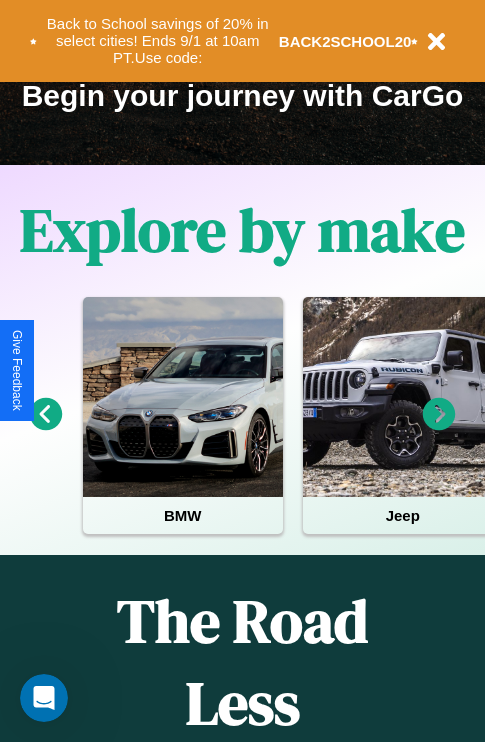 click 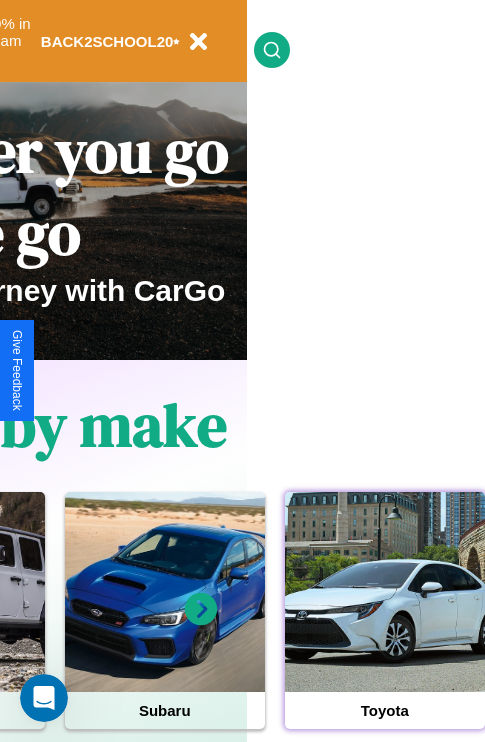 click at bounding box center (385, 592) 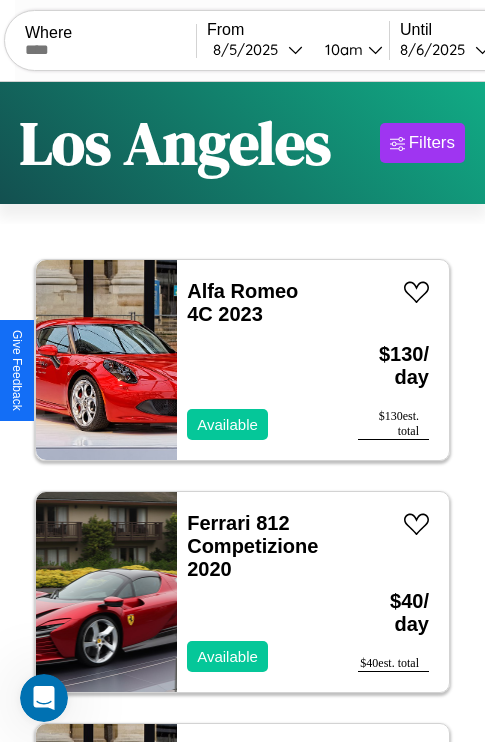 scroll, scrollTop: 95, scrollLeft: 0, axis: vertical 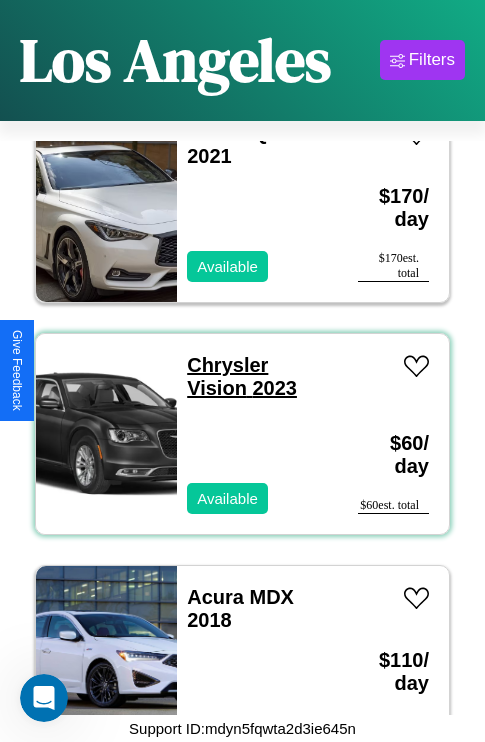 click on "Chrysler   Vision   2023" at bounding box center (242, 376) 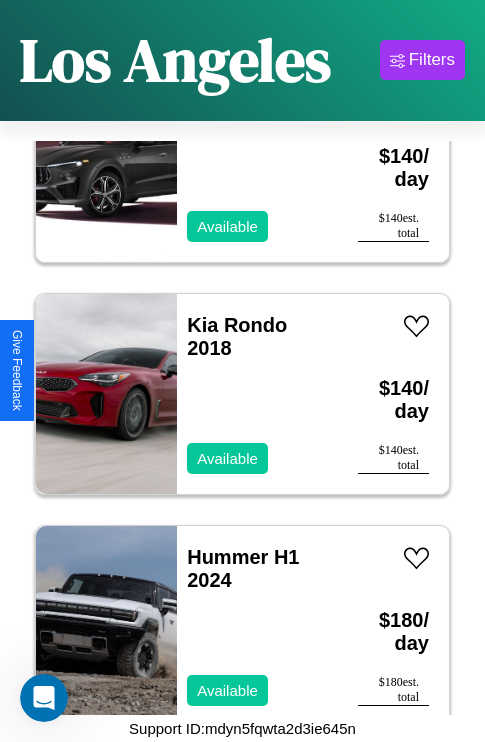 scroll, scrollTop: 3091, scrollLeft: 0, axis: vertical 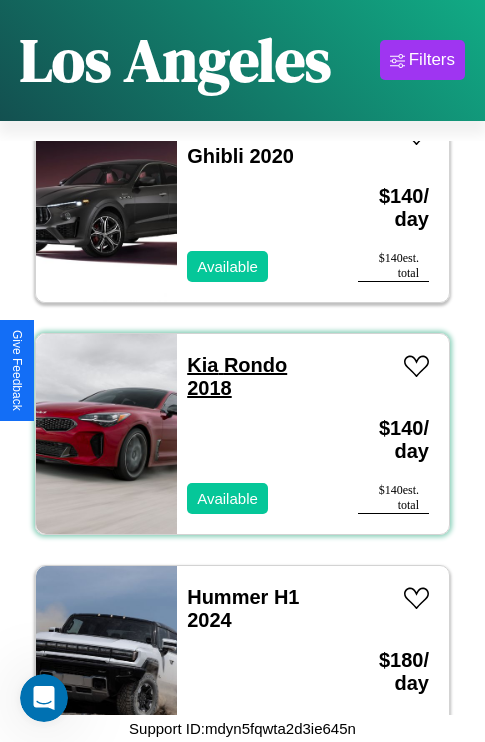 click on "Kia   Rondo   2018" at bounding box center [237, 376] 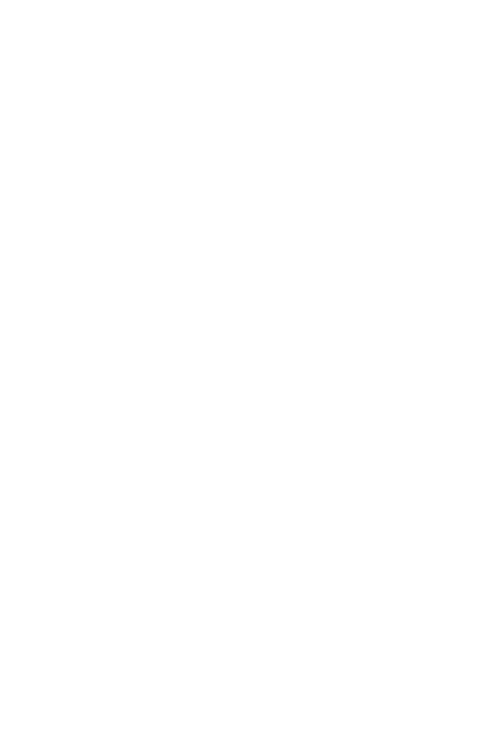 scroll, scrollTop: 0, scrollLeft: 0, axis: both 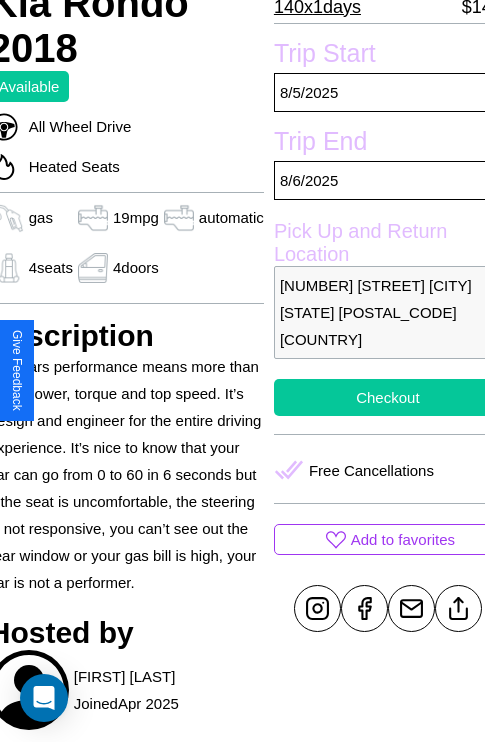 click on "Checkout" at bounding box center (388, 397) 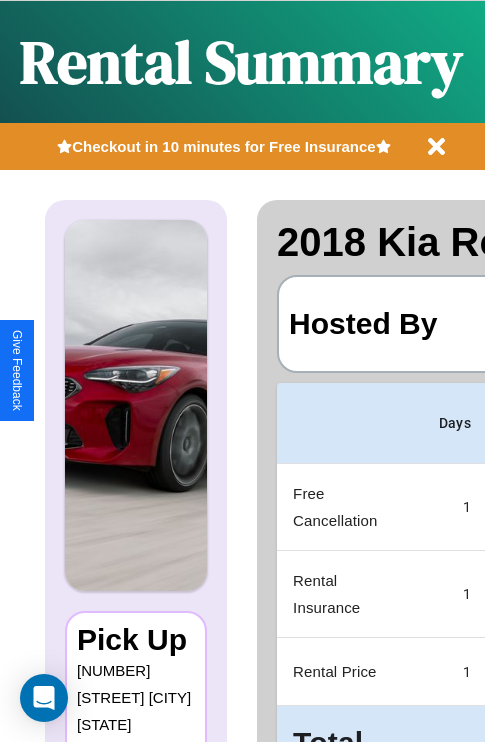 scroll, scrollTop: 0, scrollLeft: 378, axis: horizontal 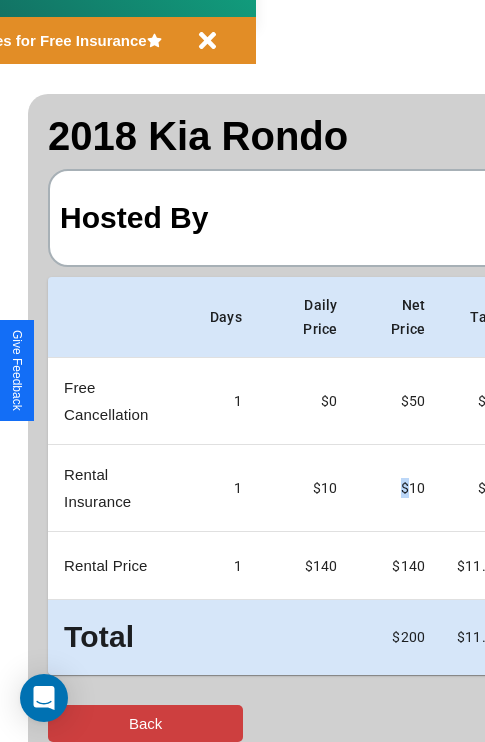 click on "Back" at bounding box center (145, 723) 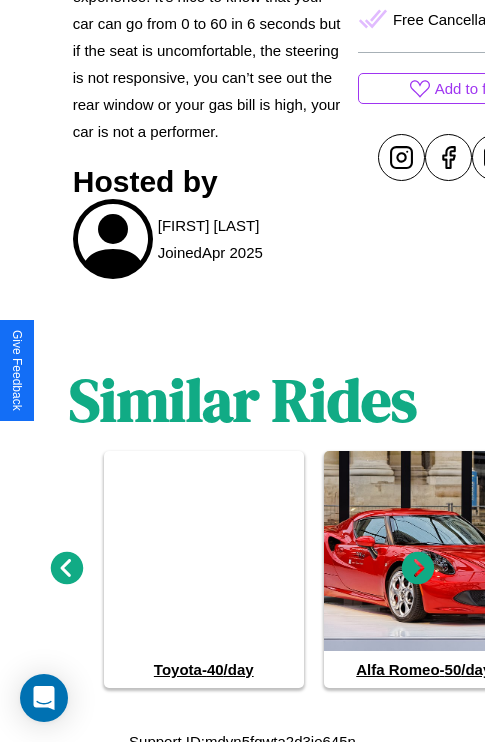 scroll, scrollTop: 990, scrollLeft: 0, axis: vertical 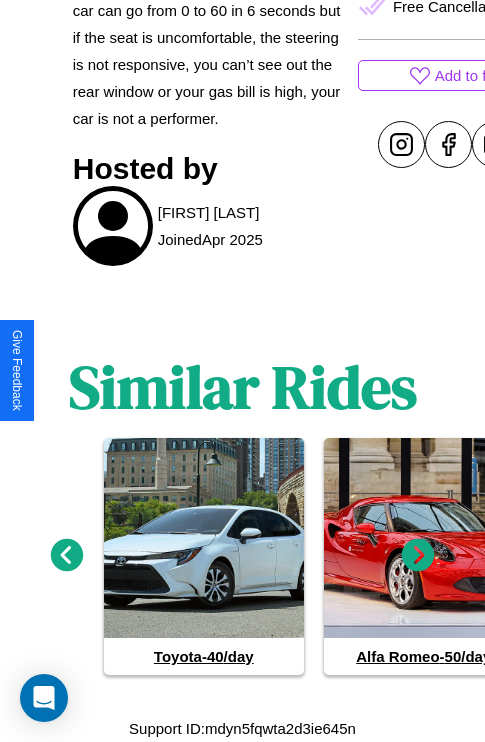 click 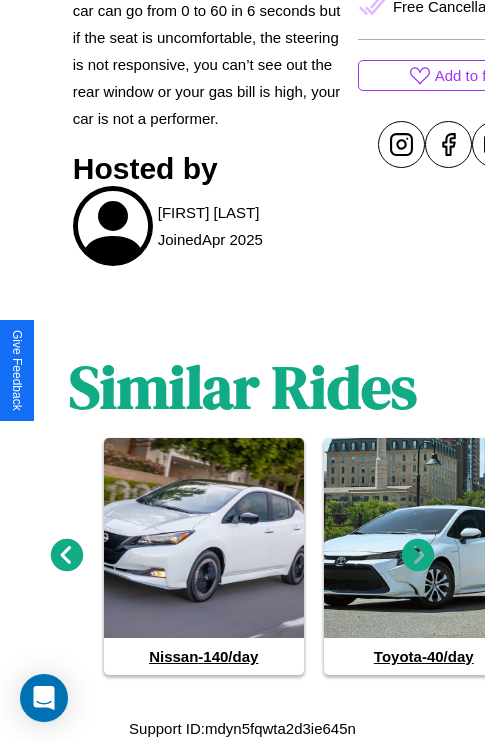 click 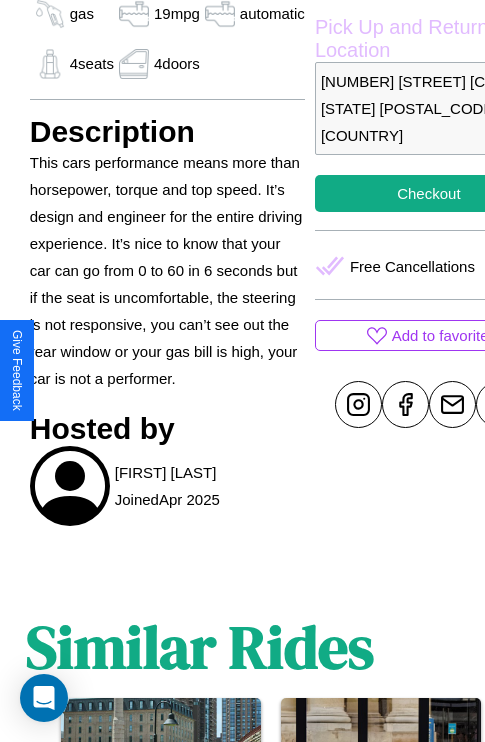 scroll, scrollTop: 427, scrollLeft: 84, axis: both 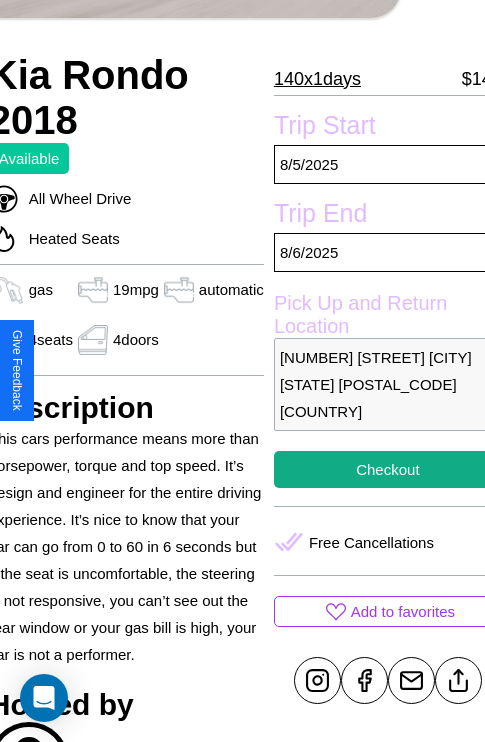 click on "[NUMBER] [STREET]  [CITY] [STATE] [POSTAL_CODE] [COUNTRY]" at bounding box center (388, 384) 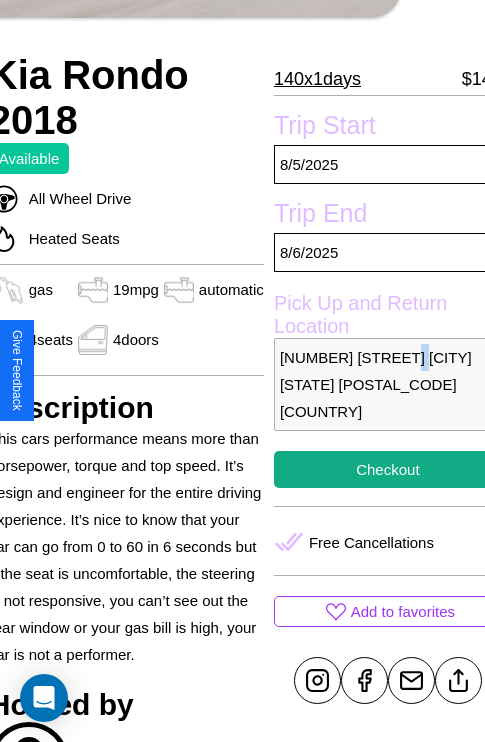 click on "[NUMBER] [STREET]  [CITY] [STATE] [POSTAL_CODE] [COUNTRY]" at bounding box center (388, 384) 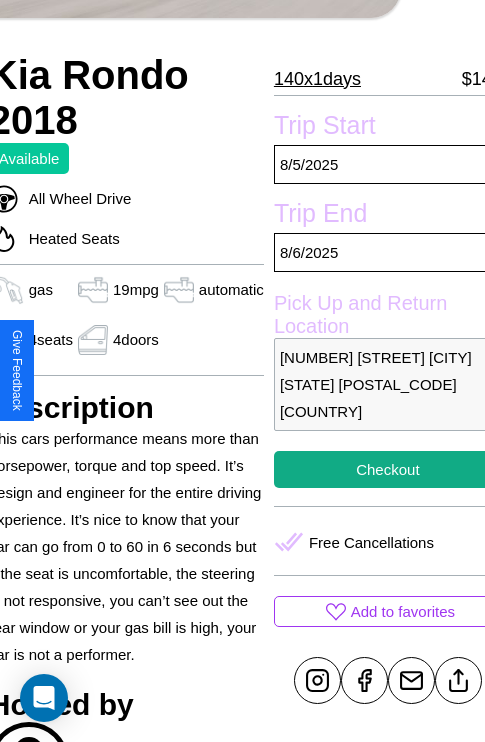 click on "[NUMBER] [STREET]  [CITY] [STATE] [POSTAL_CODE] [COUNTRY]" at bounding box center (388, 384) 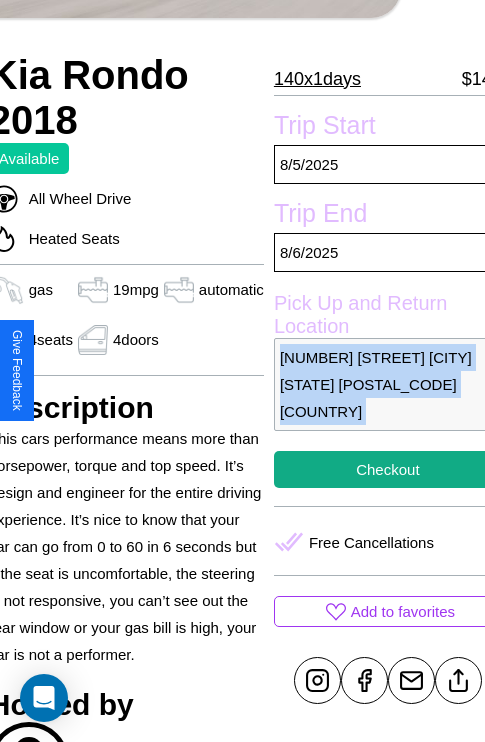 click on "[NUMBER] [STREET]  [CITY] [STATE] [POSTAL_CODE] [COUNTRY]" at bounding box center [388, 384] 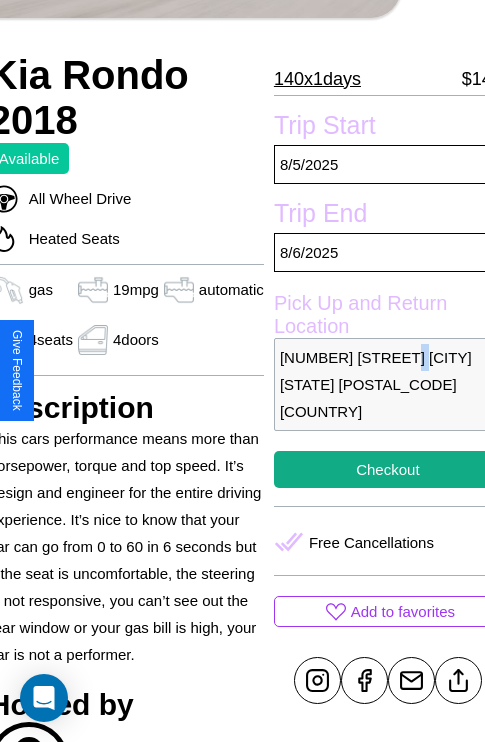 click on "[NUMBER] [STREET]  [CITY] [STATE] [POSTAL_CODE] [COUNTRY]" at bounding box center (388, 384) 